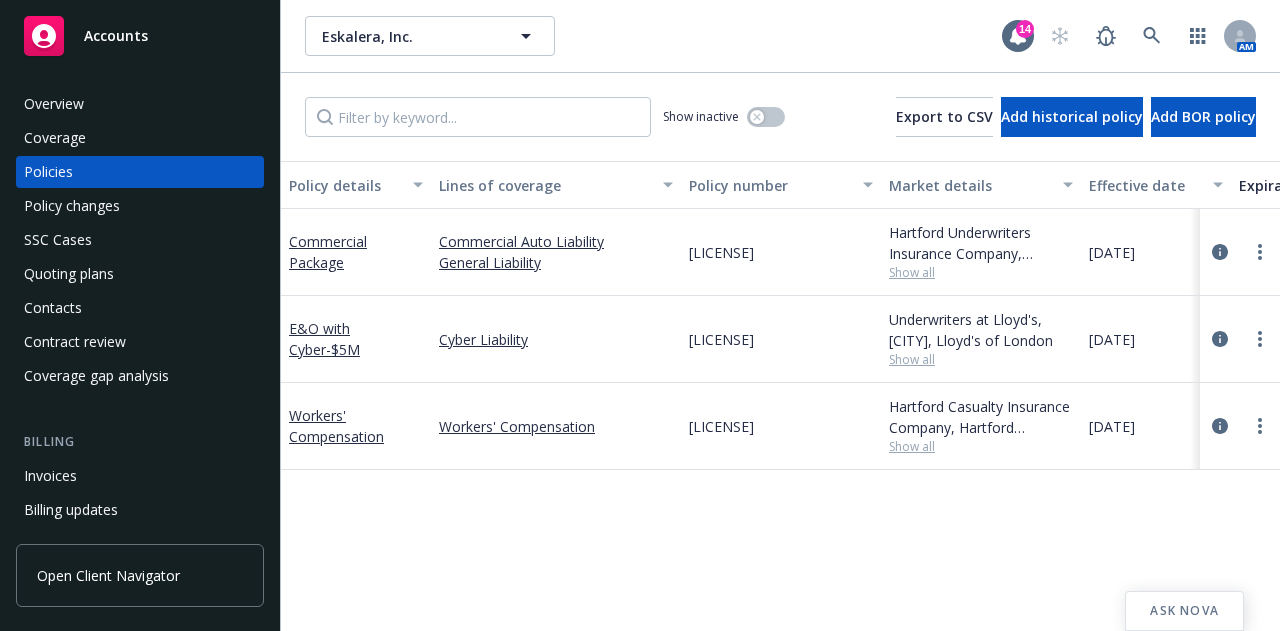 scroll, scrollTop: 0, scrollLeft: 0, axis: both 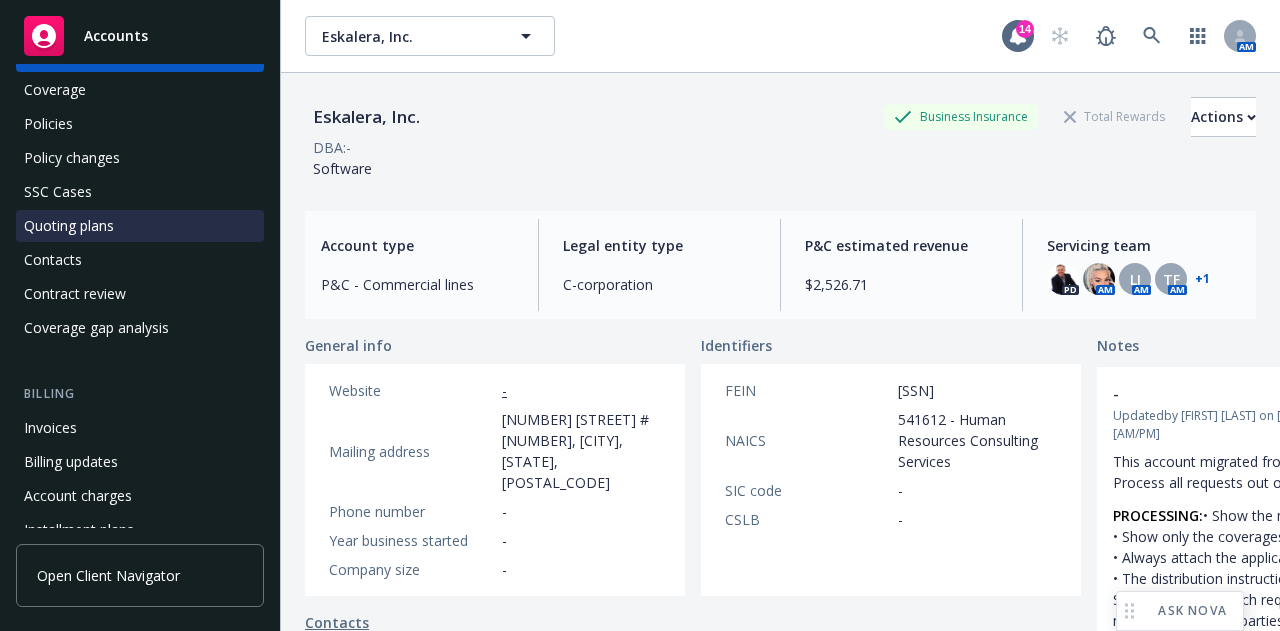 click on "Quoting plans" at bounding box center [140, 226] 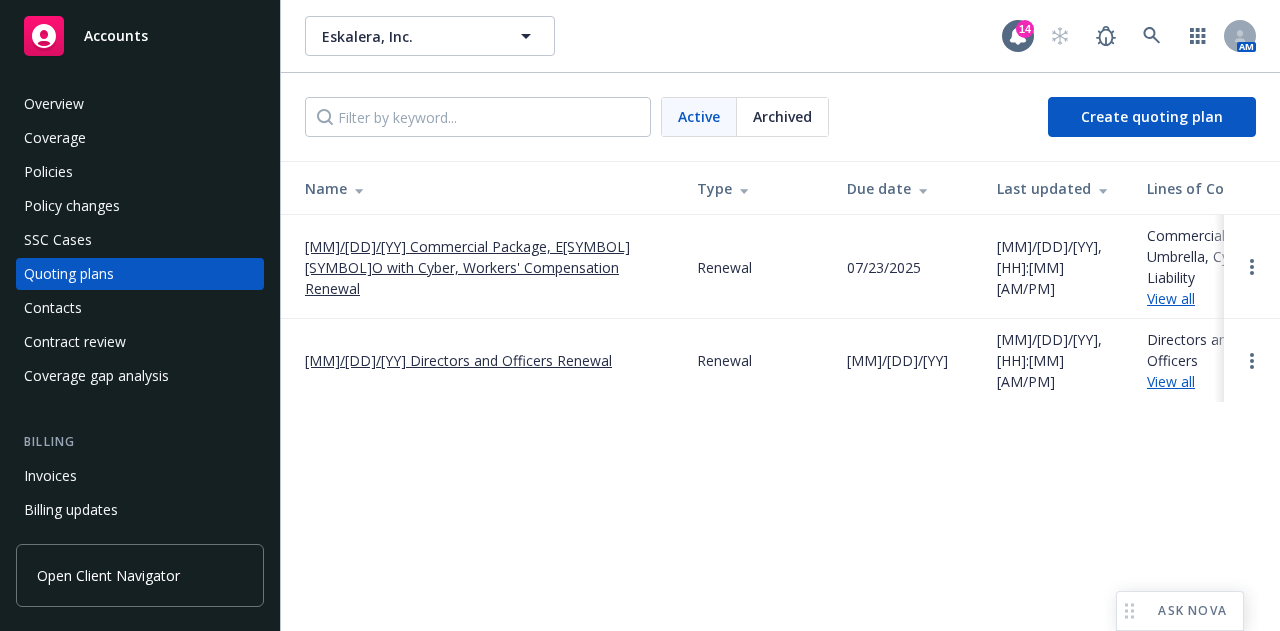 click on "[MM]/[DD]/[YY] Commercial Package, E[SYMBOL][SYMBOL]O with Cyber, Workers' Compensation Renewal" at bounding box center [485, 267] 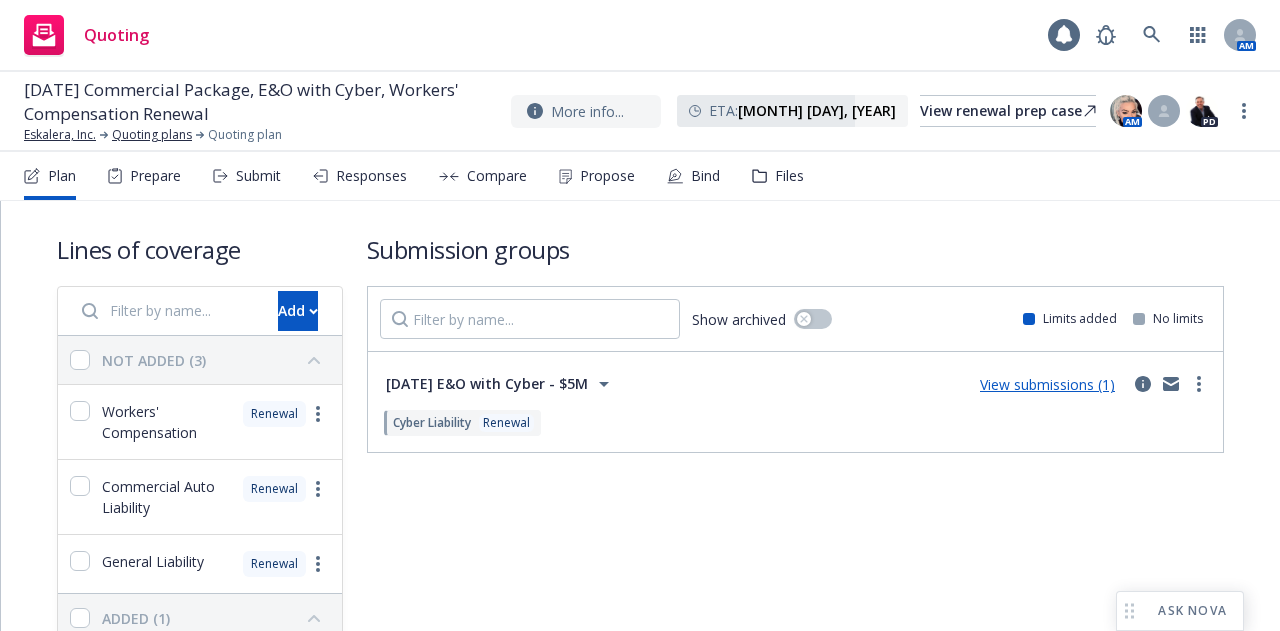 scroll, scrollTop: 0, scrollLeft: 0, axis: both 